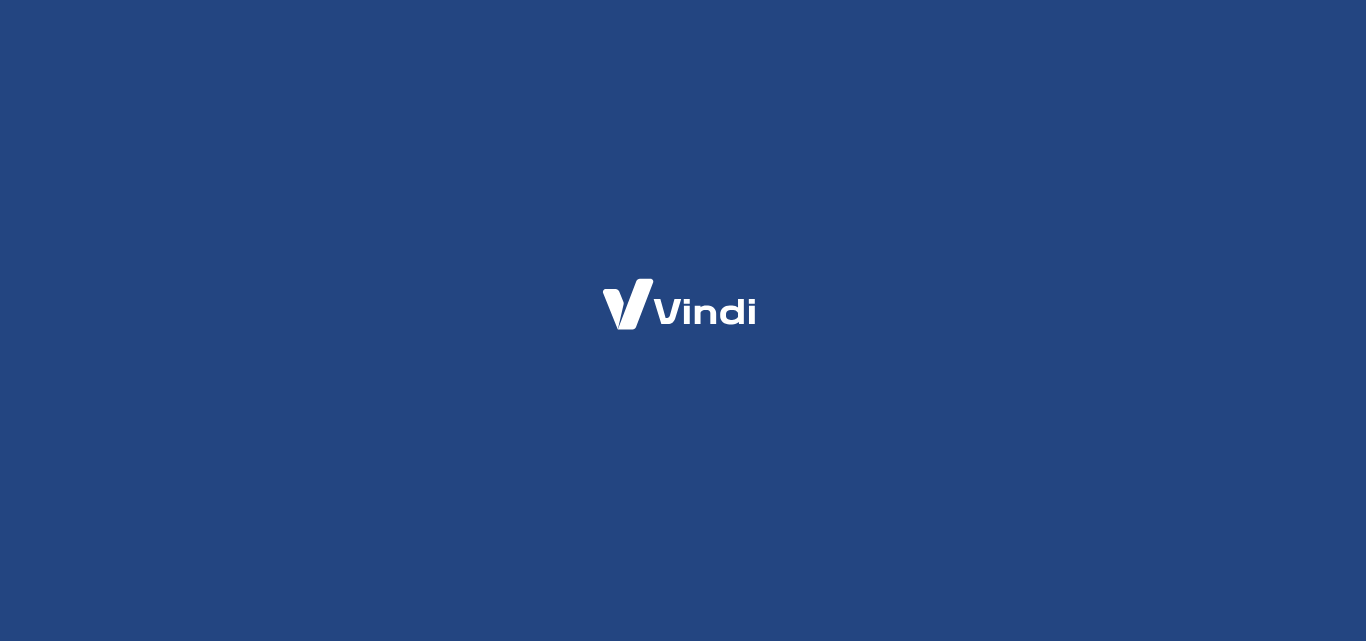 scroll, scrollTop: 0, scrollLeft: 0, axis: both 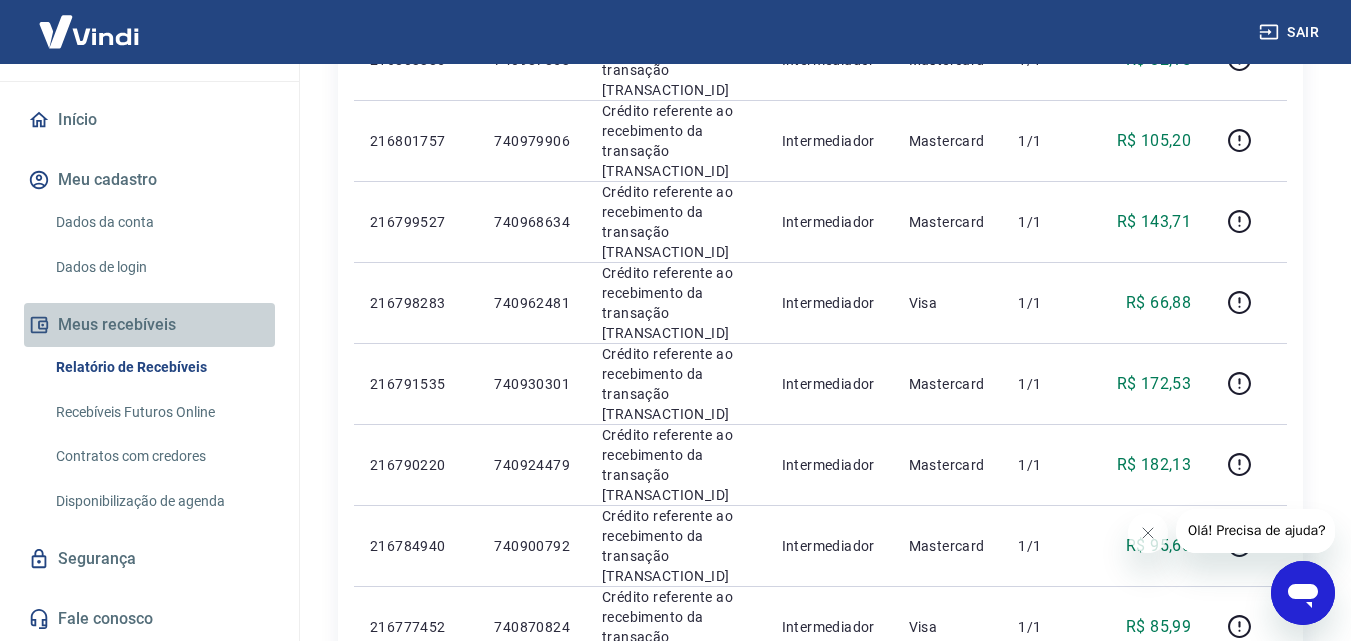 click on "Meus recebíveis" at bounding box center [149, 325] 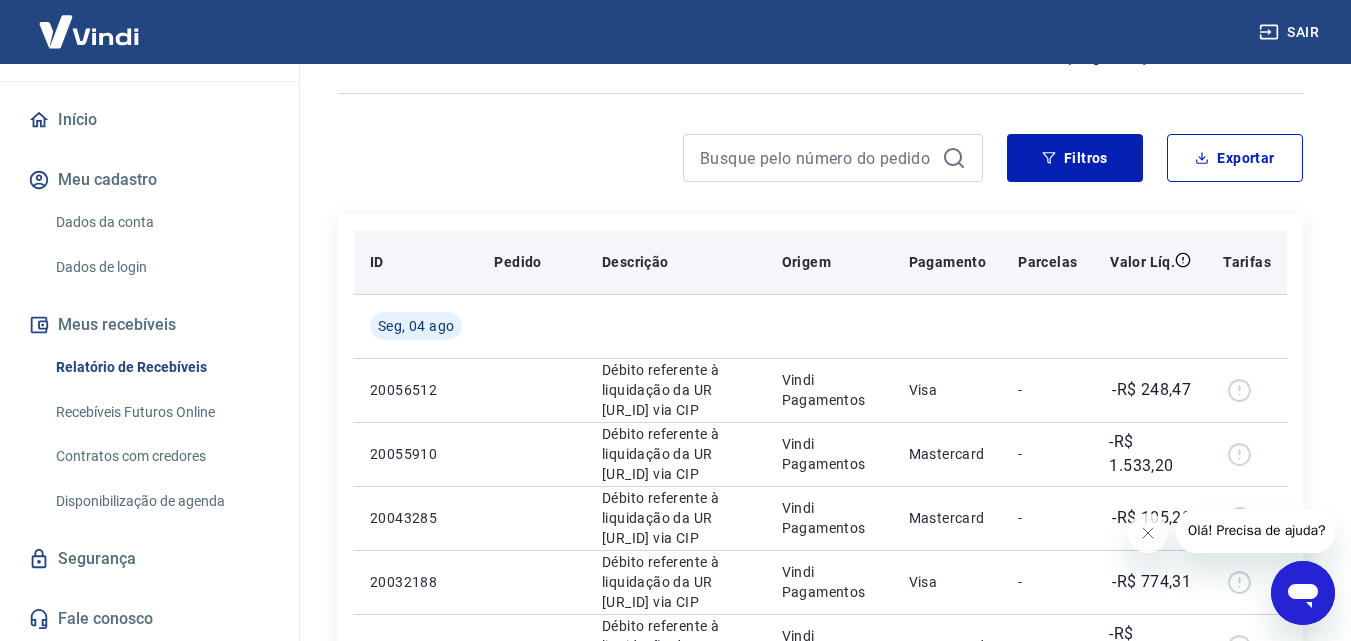 scroll, scrollTop: 0, scrollLeft: 0, axis: both 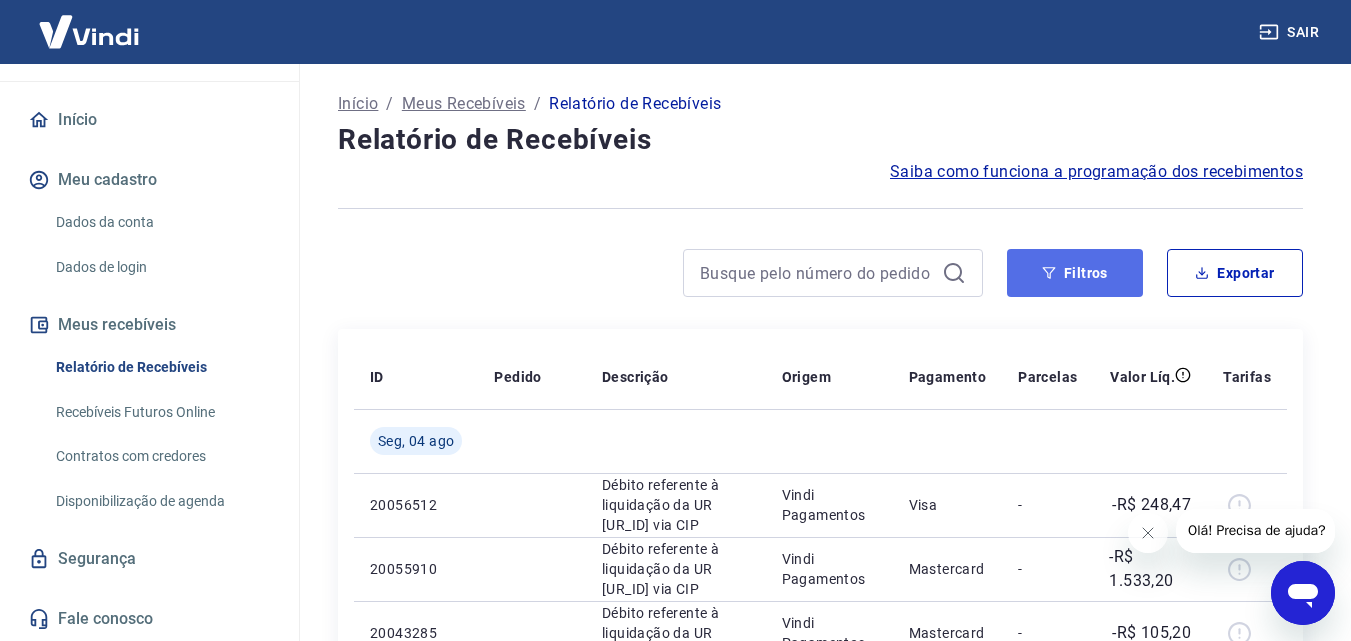 click 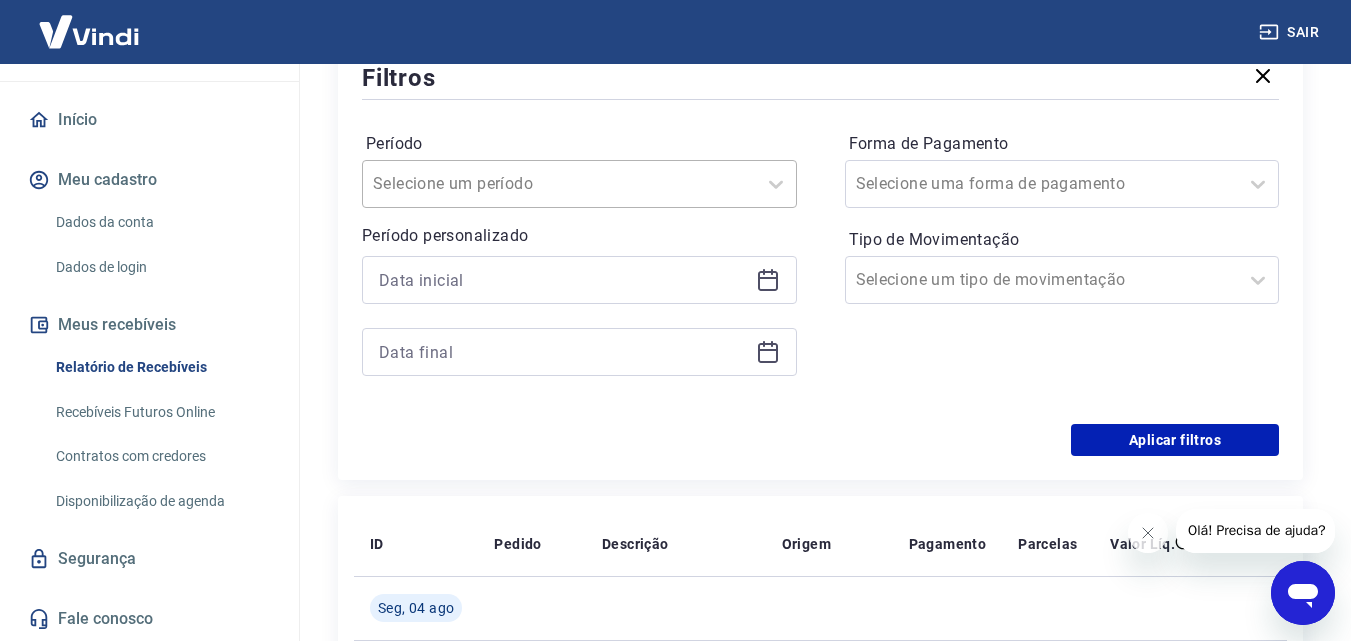 scroll, scrollTop: 300, scrollLeft: 0, axis: vertical 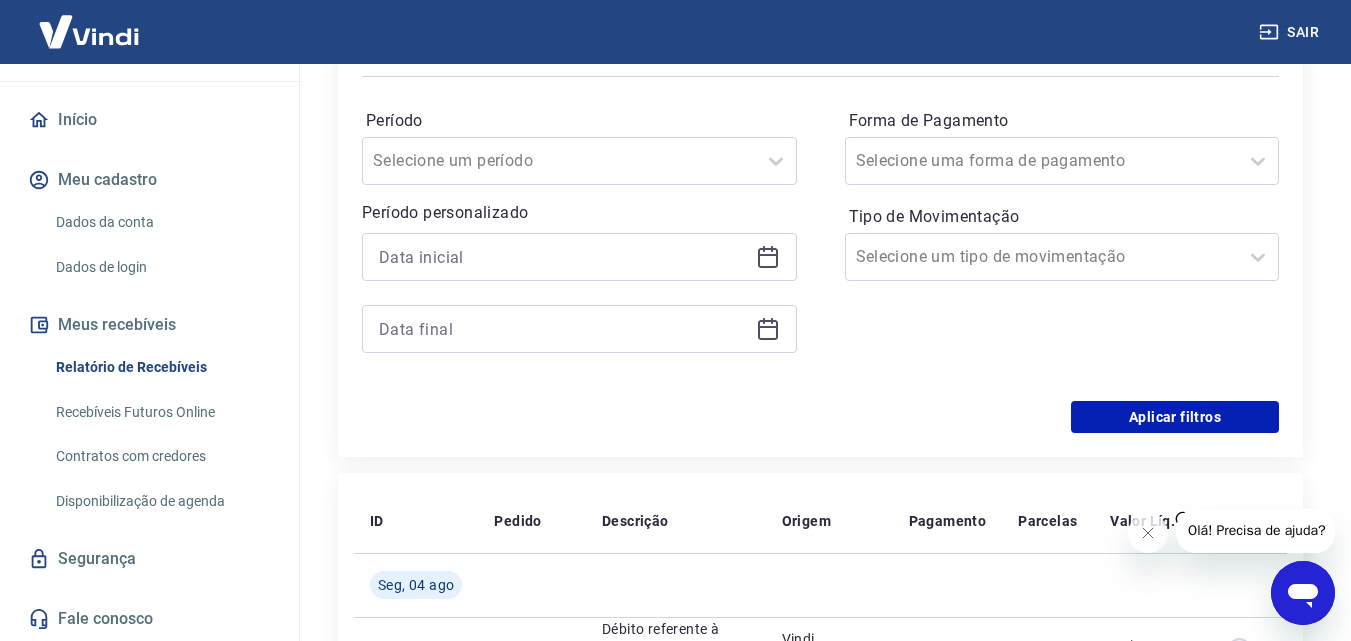 click 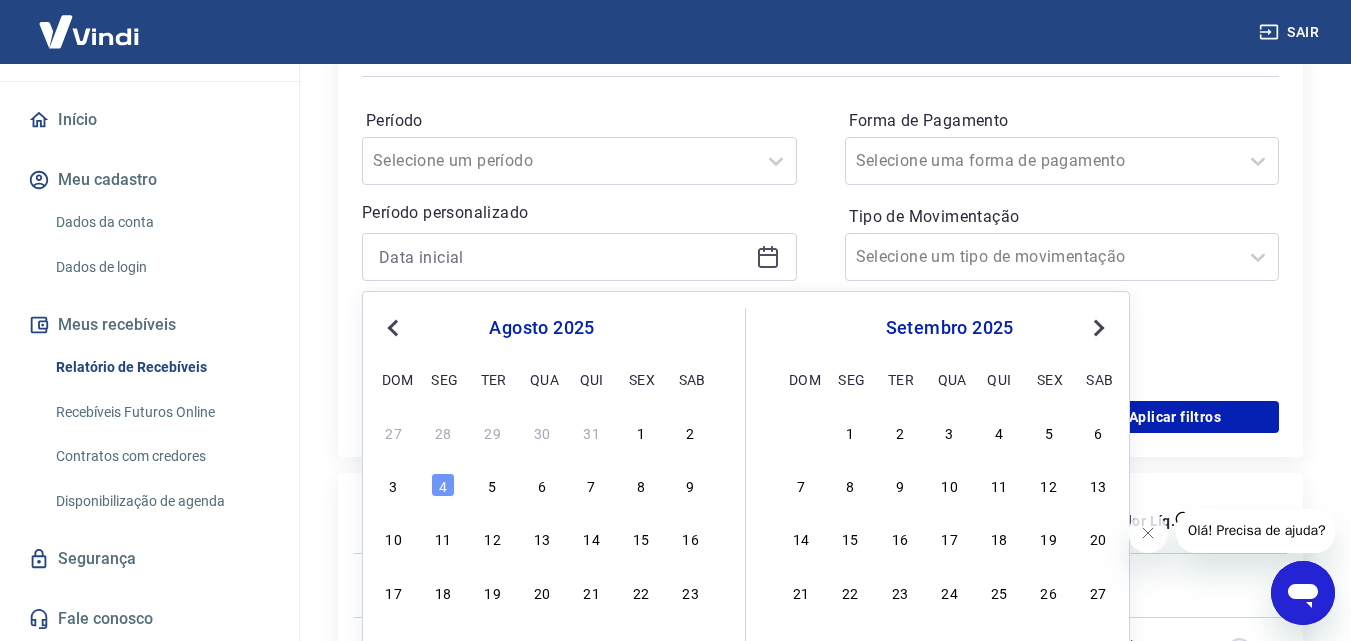 click on "Previous Month" at bounding box center (393, 328) 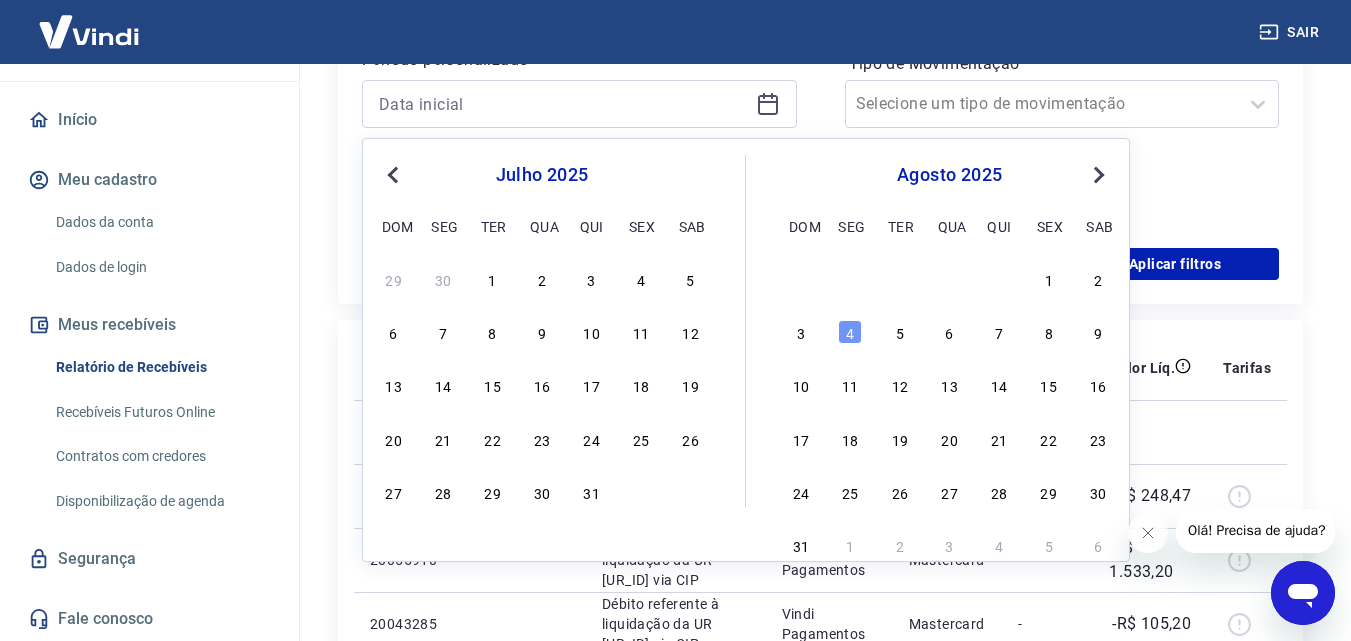scroll, scrollTop: 500, scrollLeft: 0, axis: vertical 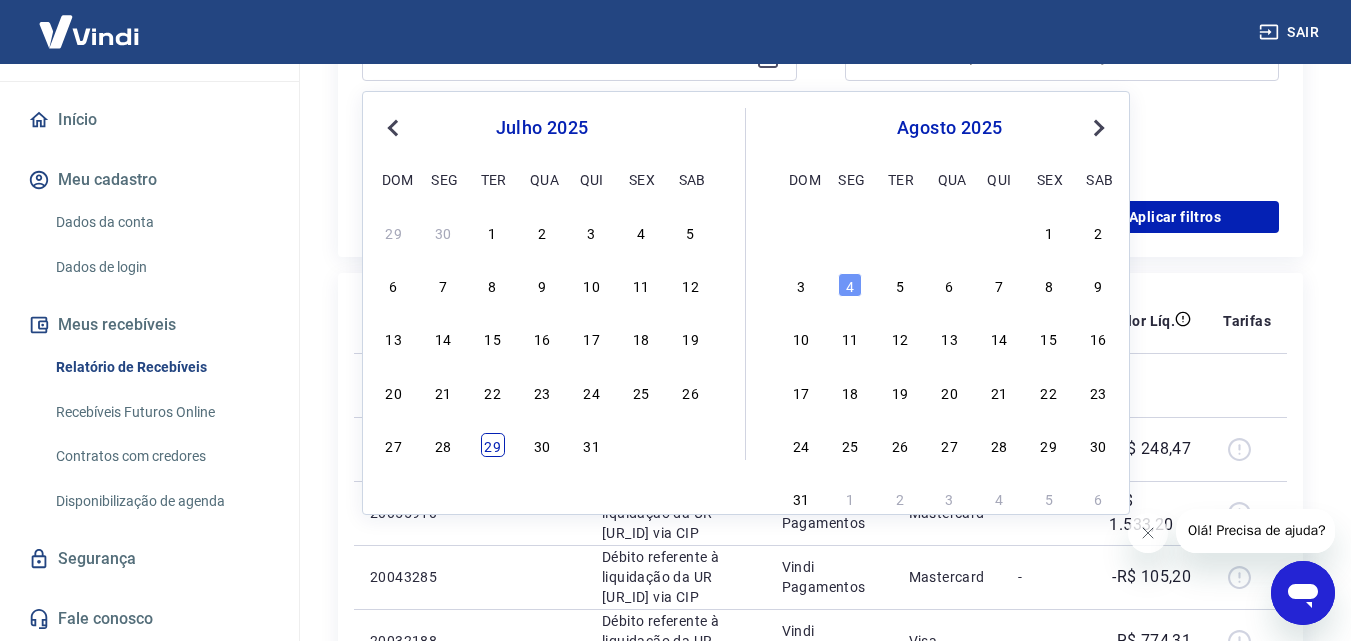 click on "29" at bounding box center [493, 445] 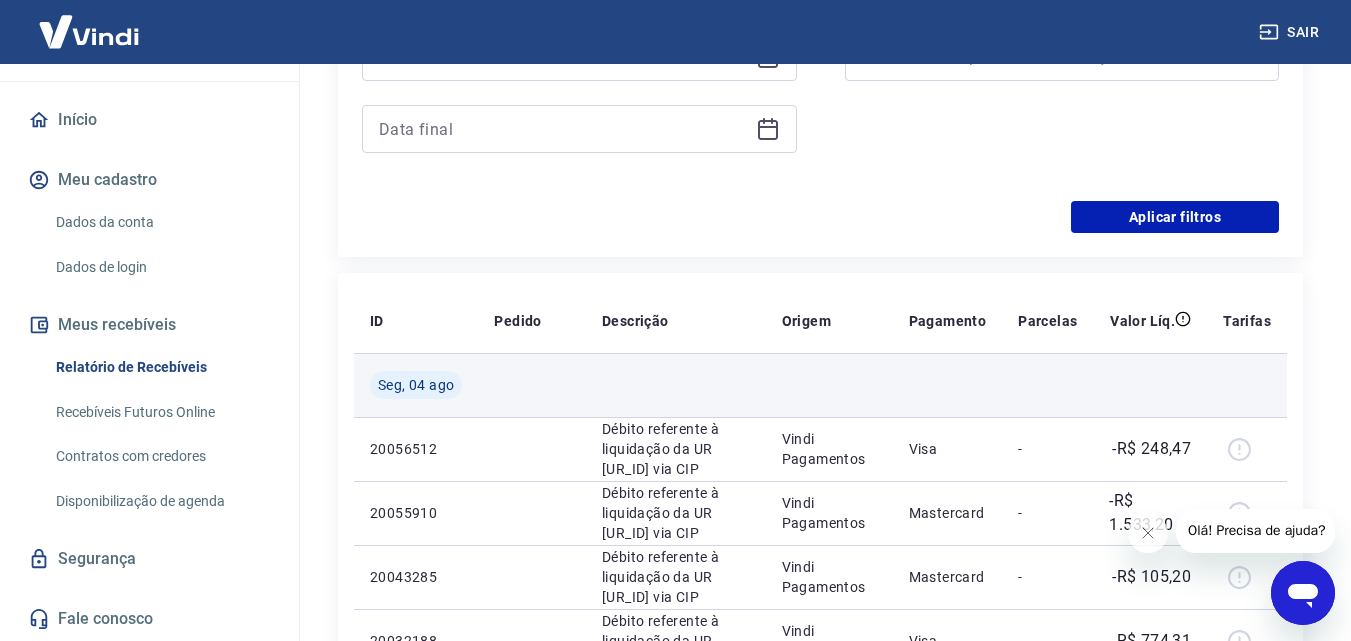 type on "29/07/2025" 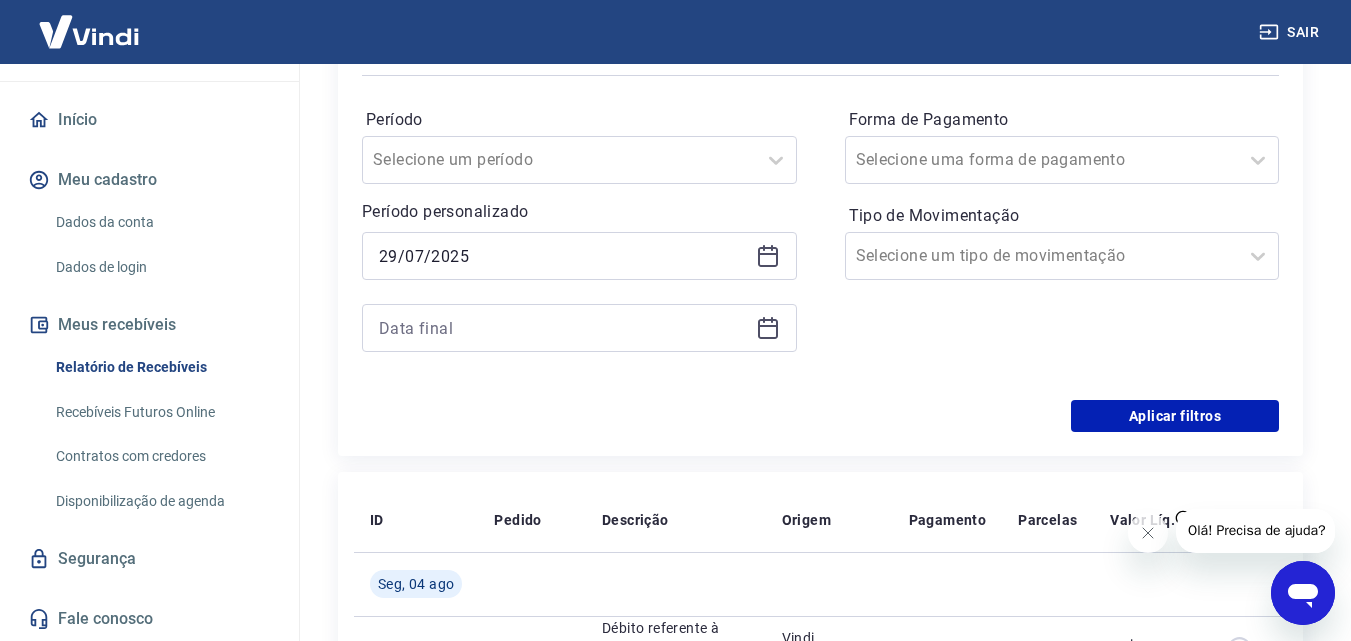 scroll, scrollTop: 300, scrollLeft: 0, axis: vertical 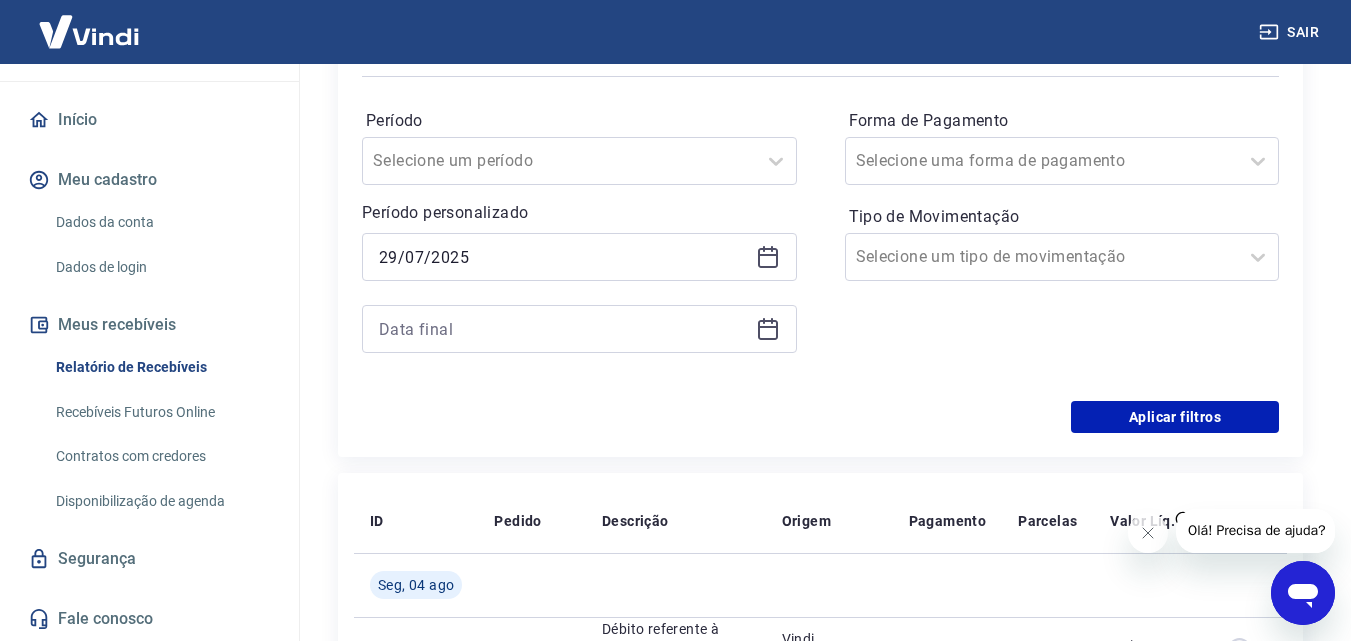 click 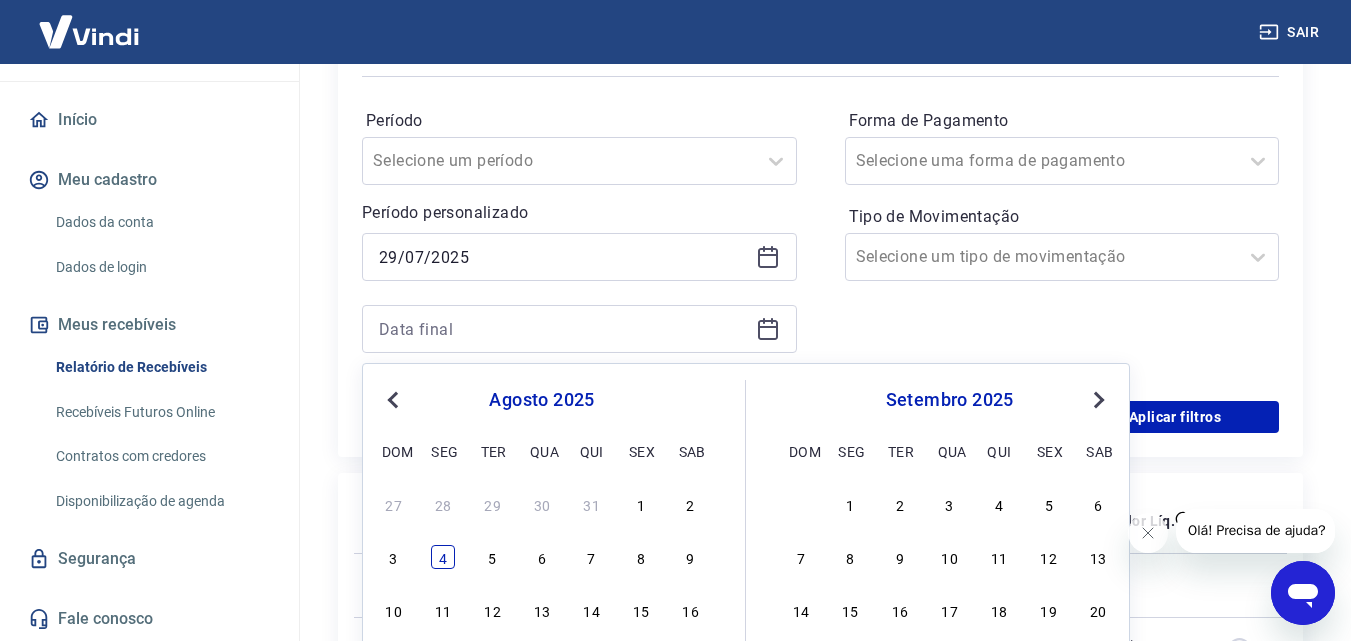 click on "4" at bounding box center (443, 557) 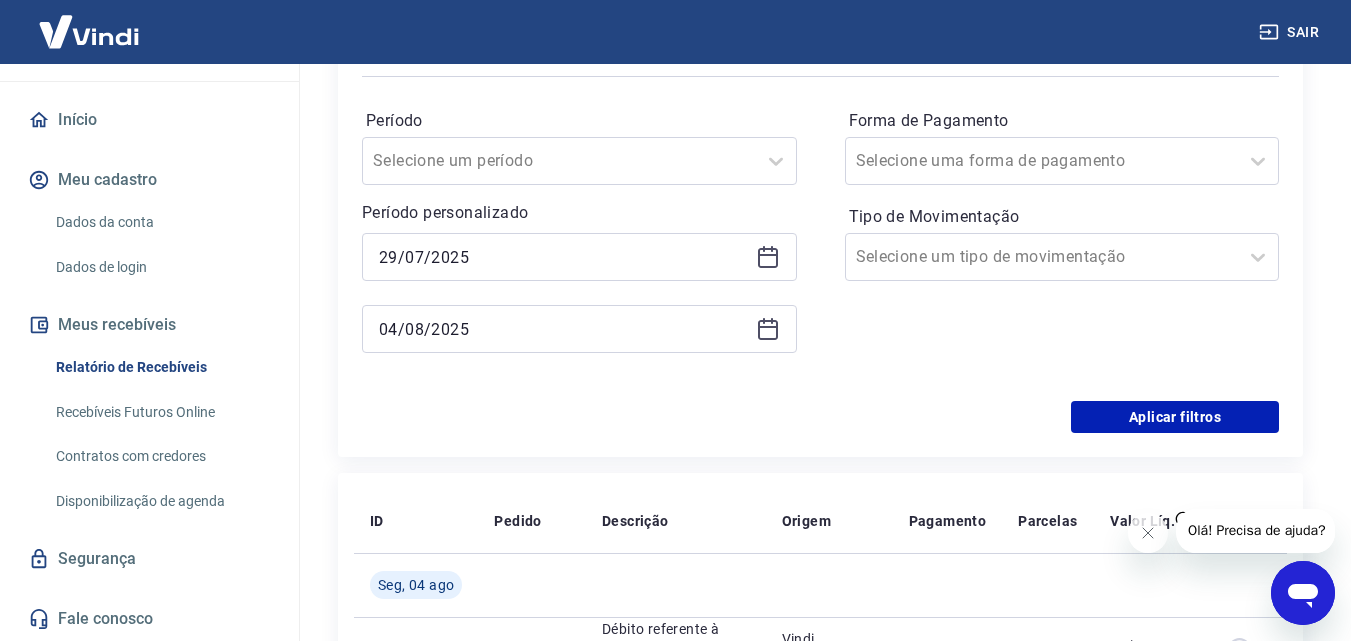 type on "04/08/2025" 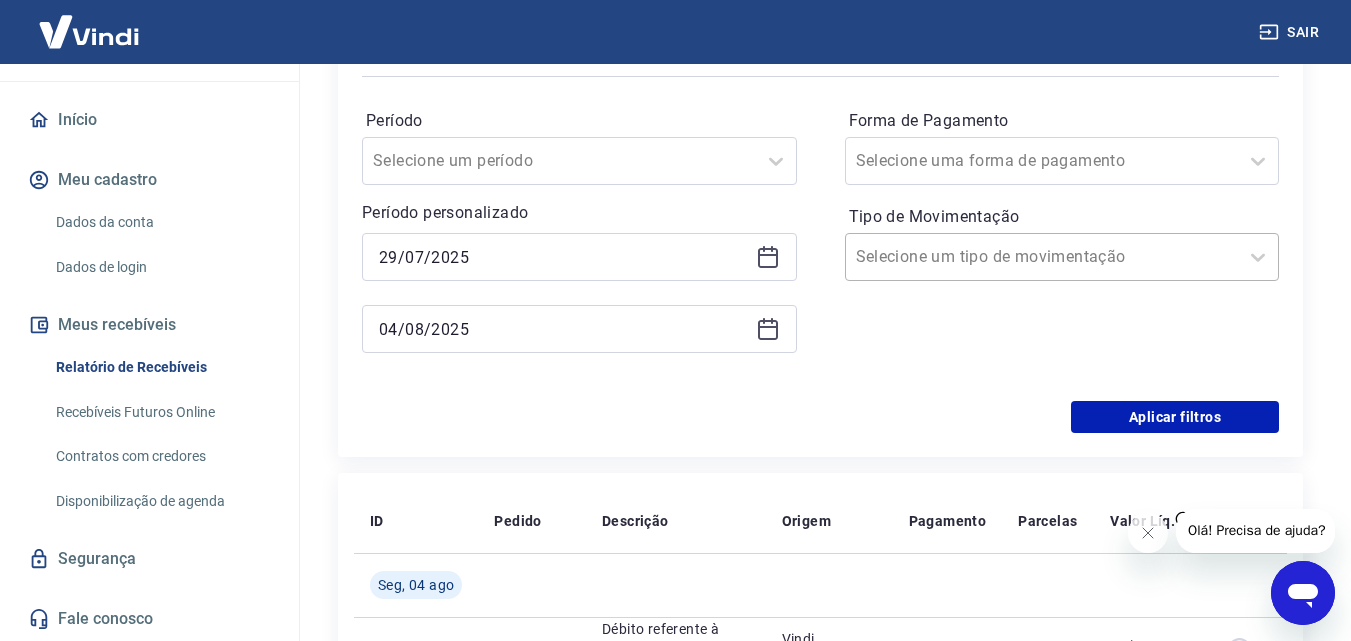 click on "Tipo de Movimentação" at bounding box center (957, 257) 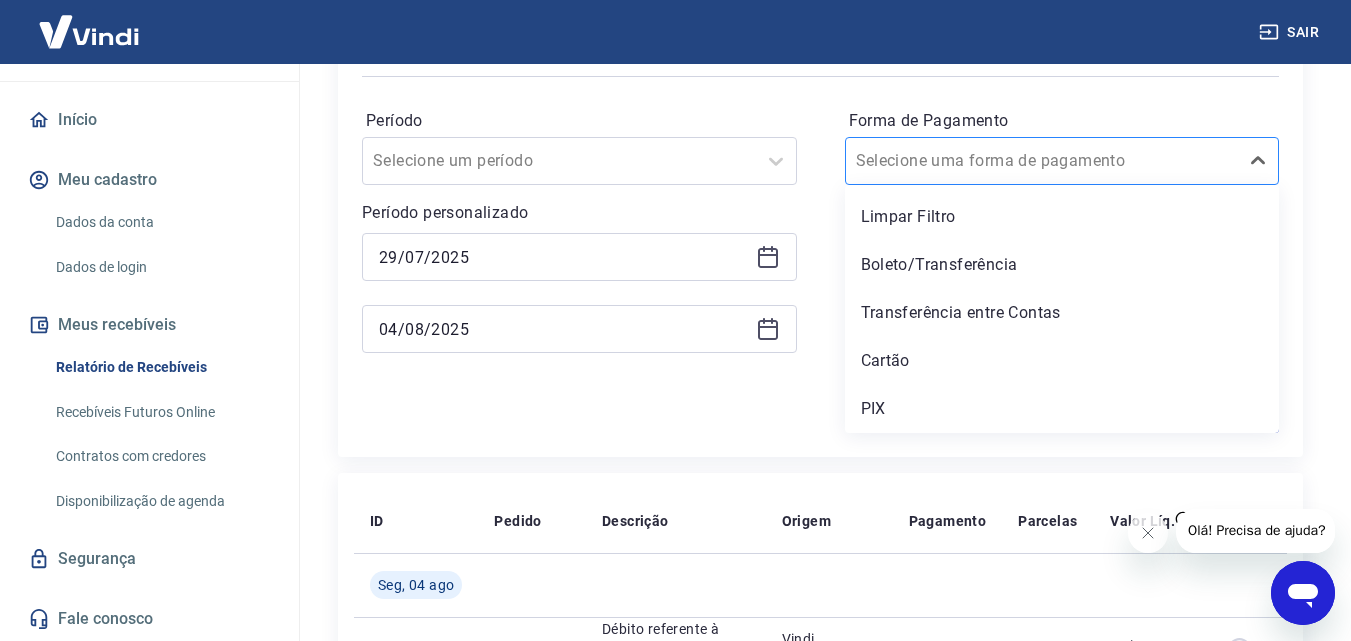 click on "Forma de Pagamento" at bounding box center [957, 161] 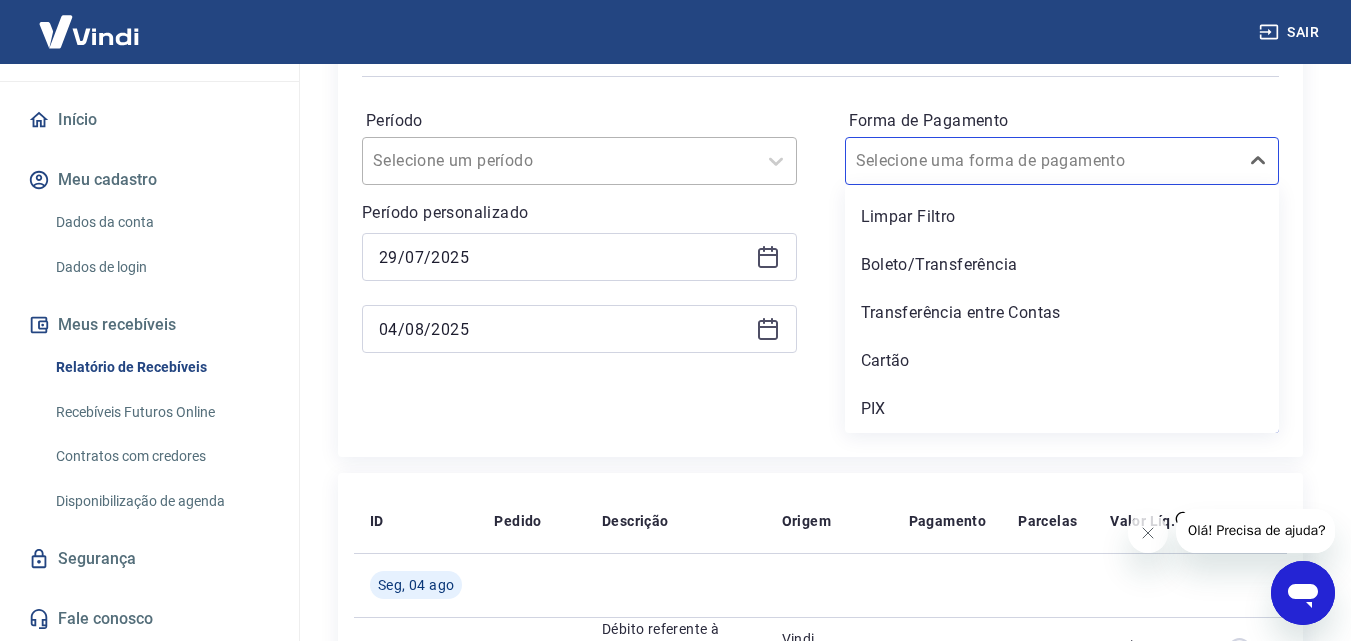 click at bounding box center (559, 161) 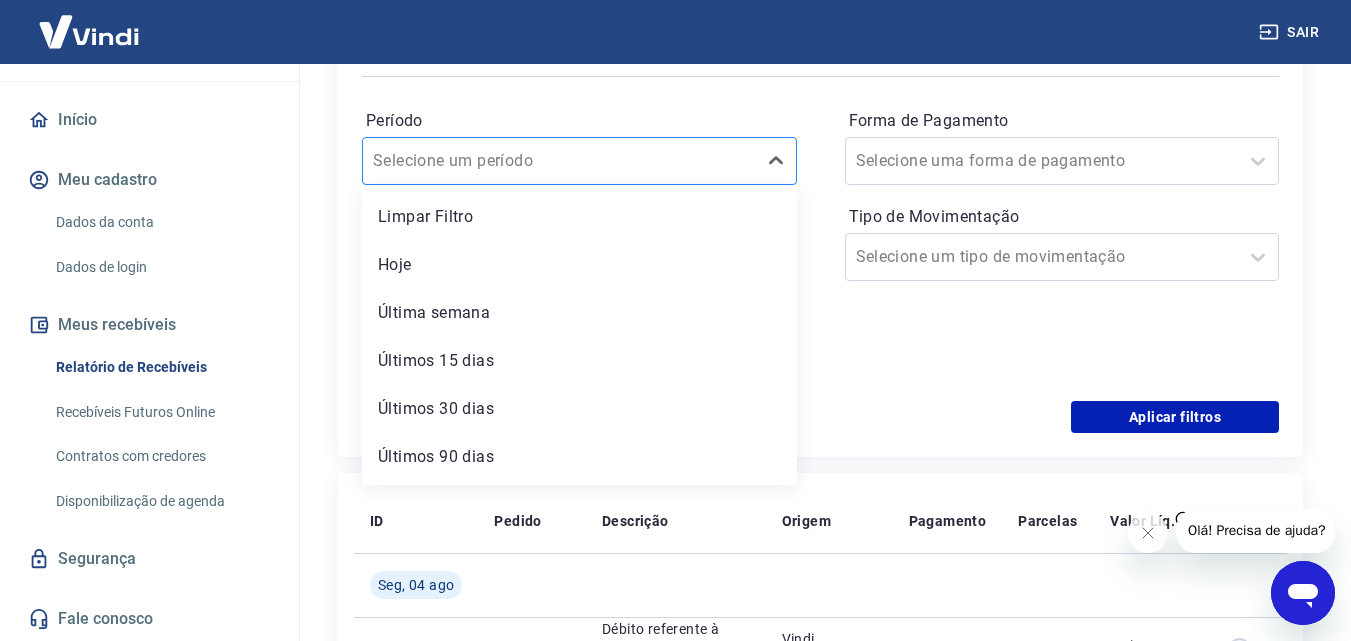 click at bounding box center (559, 161) 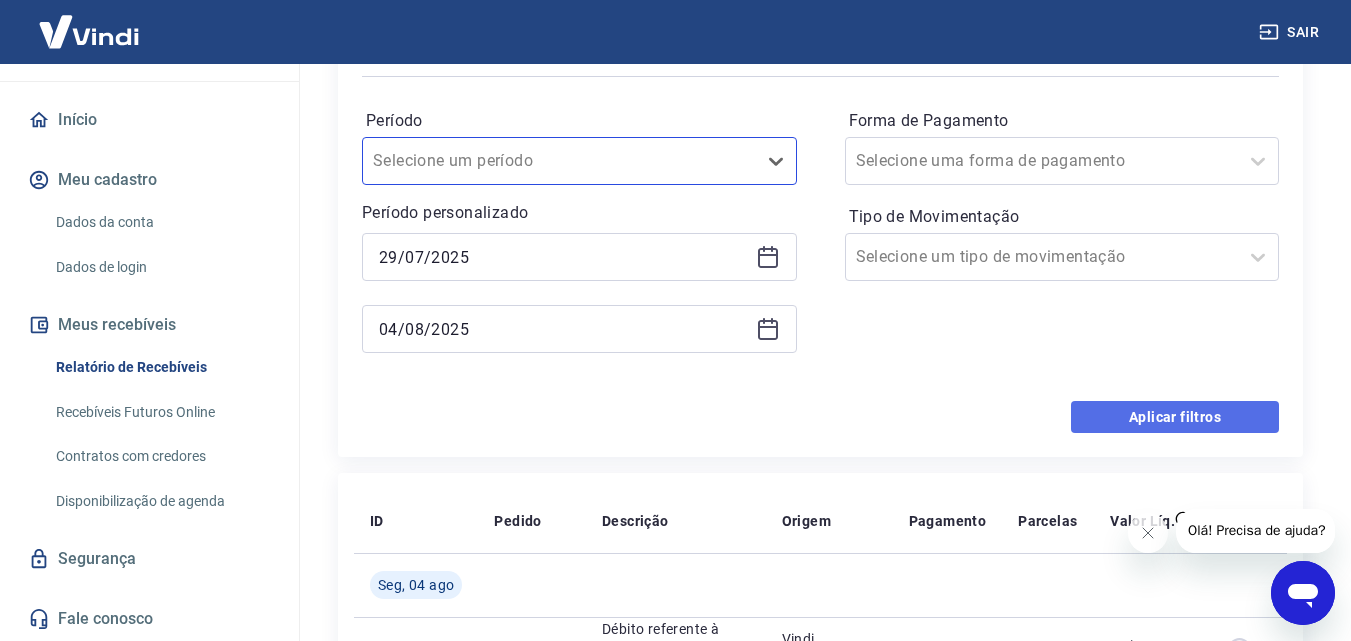 click on "Aplicar filtros" at bounding box center [1175, 417] 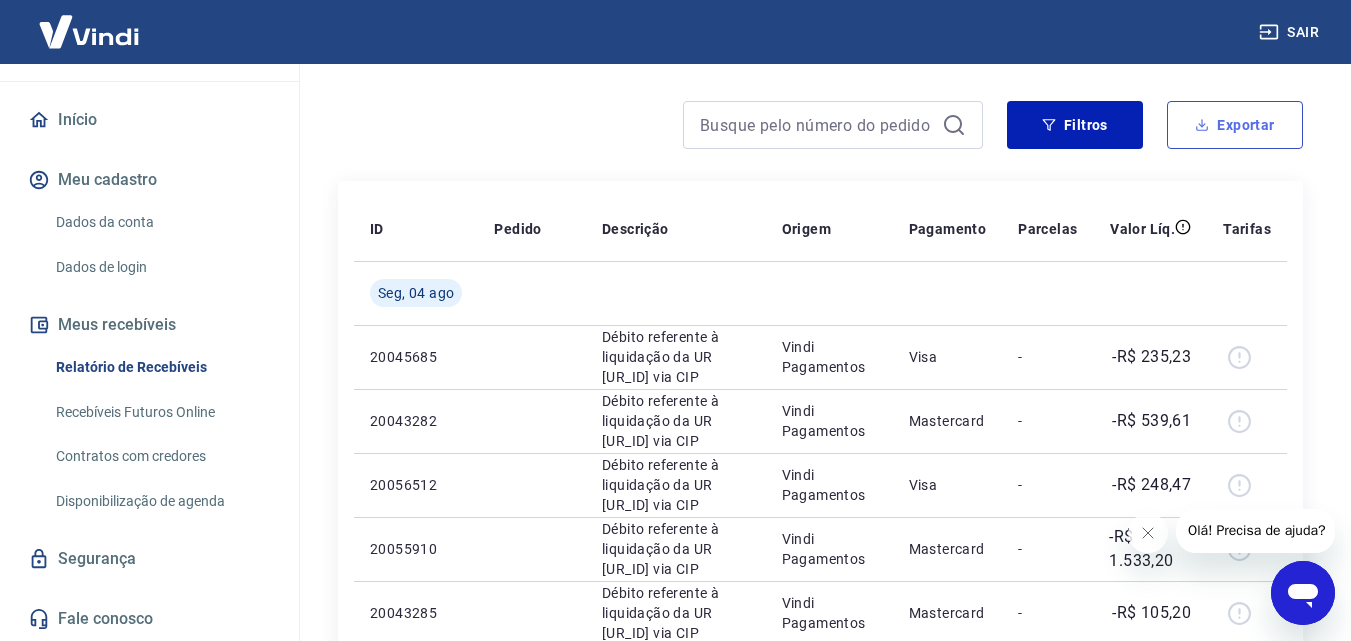 scroll, scrollTop: 145, scrollLeft: 0, axis: vertical 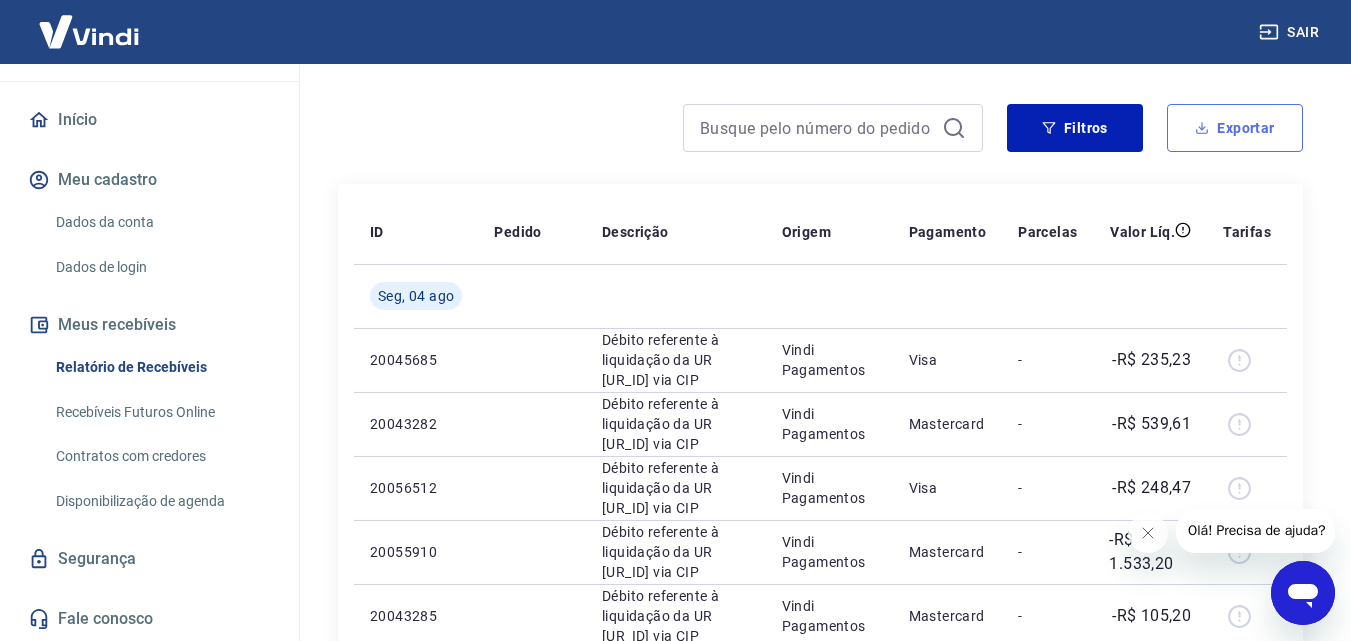 click on "Exportar" at bounding box center (1235, 128) 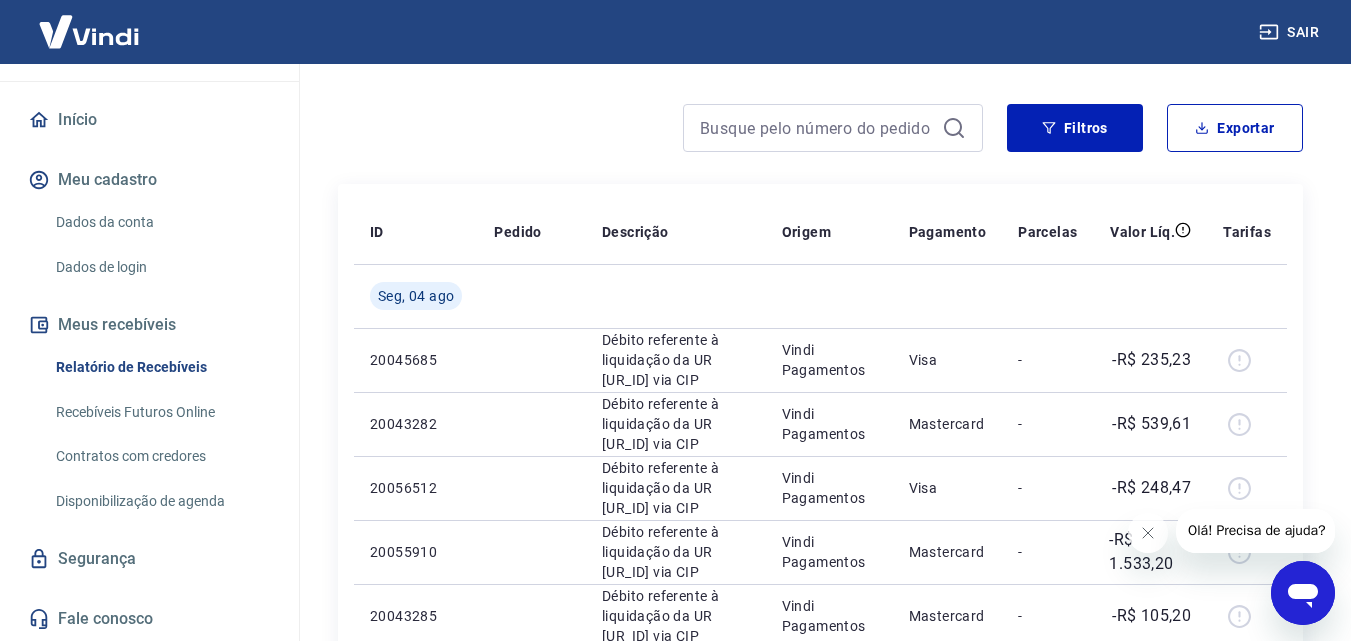 type on "29/07/2025" 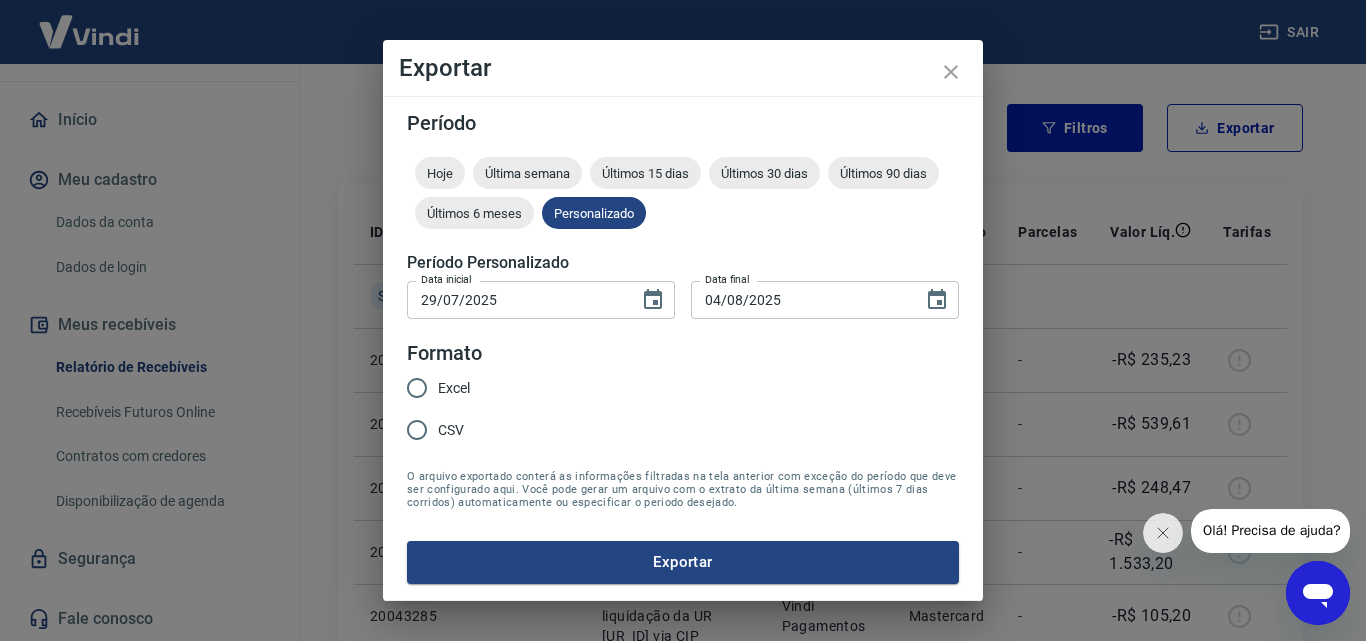 click on "Excel" at bounding box center (454, 388) 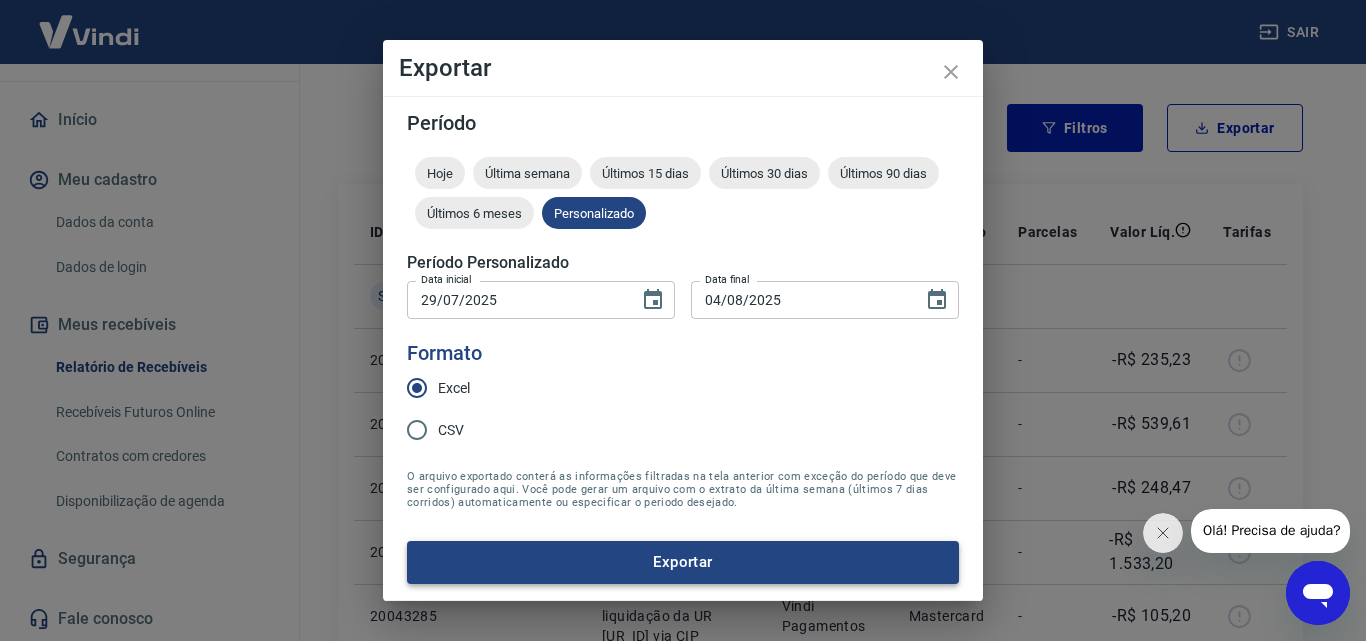 click on "Exportar" at bounding box center [683, 562] 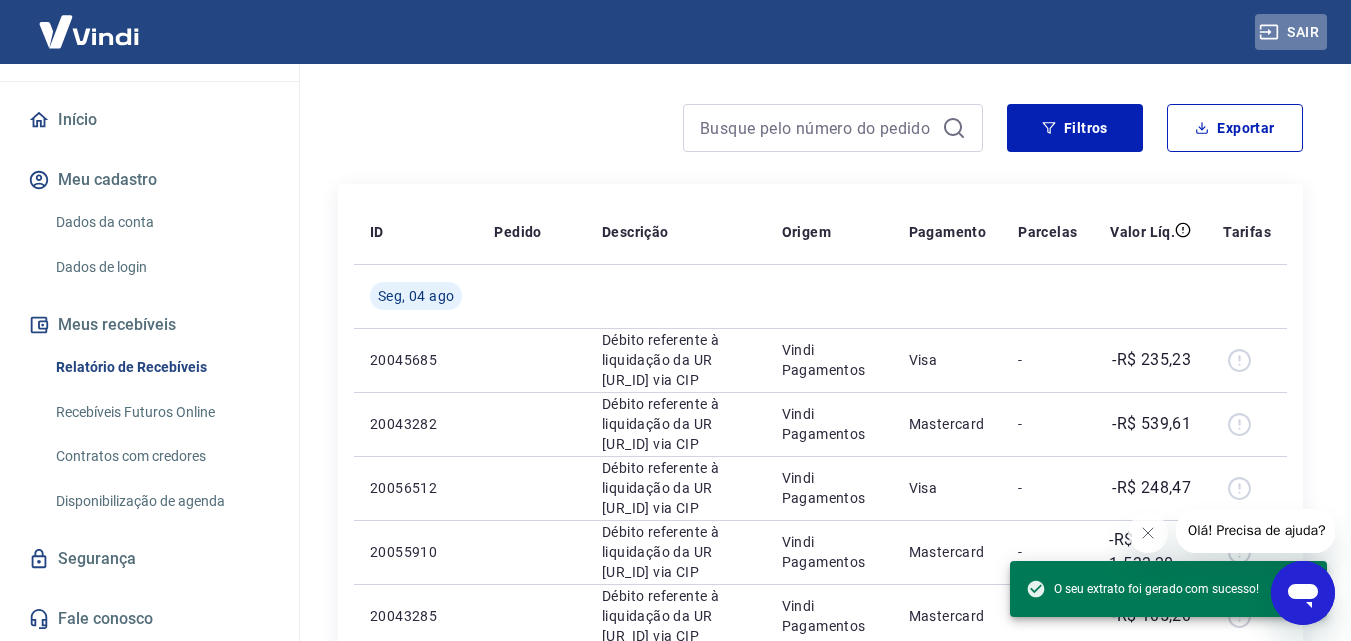 click on "Sair" at bounding box center [1291, 32] 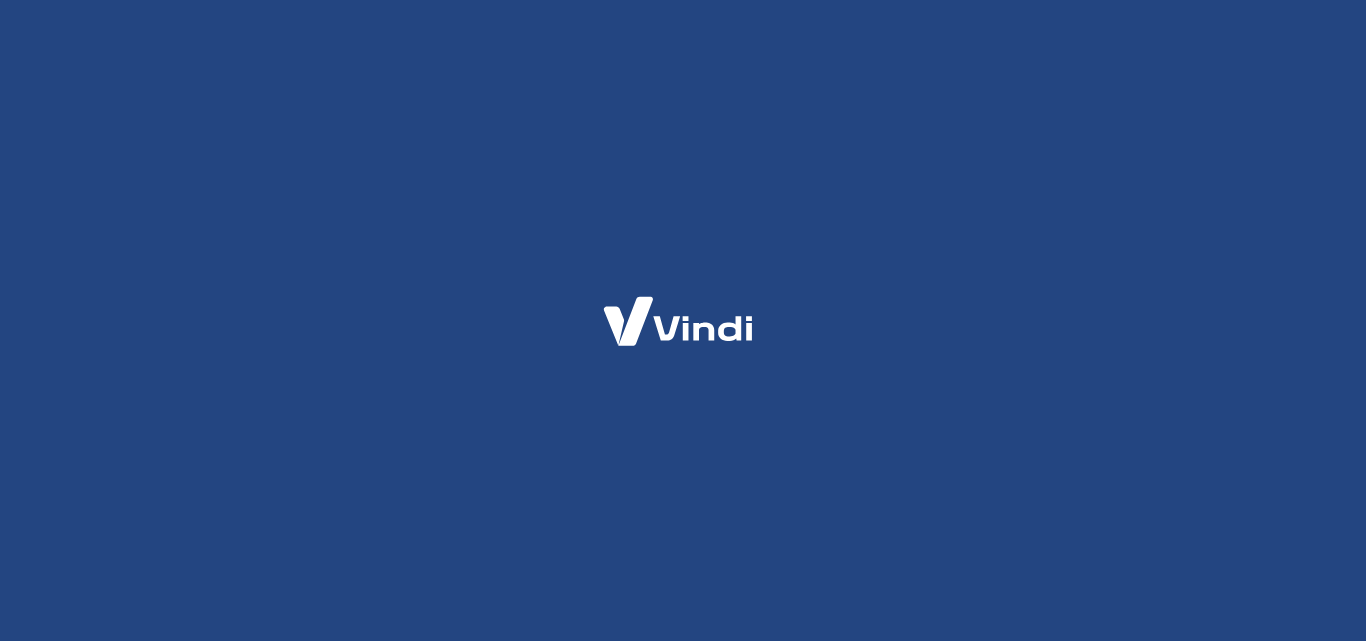 scroll, scrollTop: 0, scrollLeft: 0, axis: both 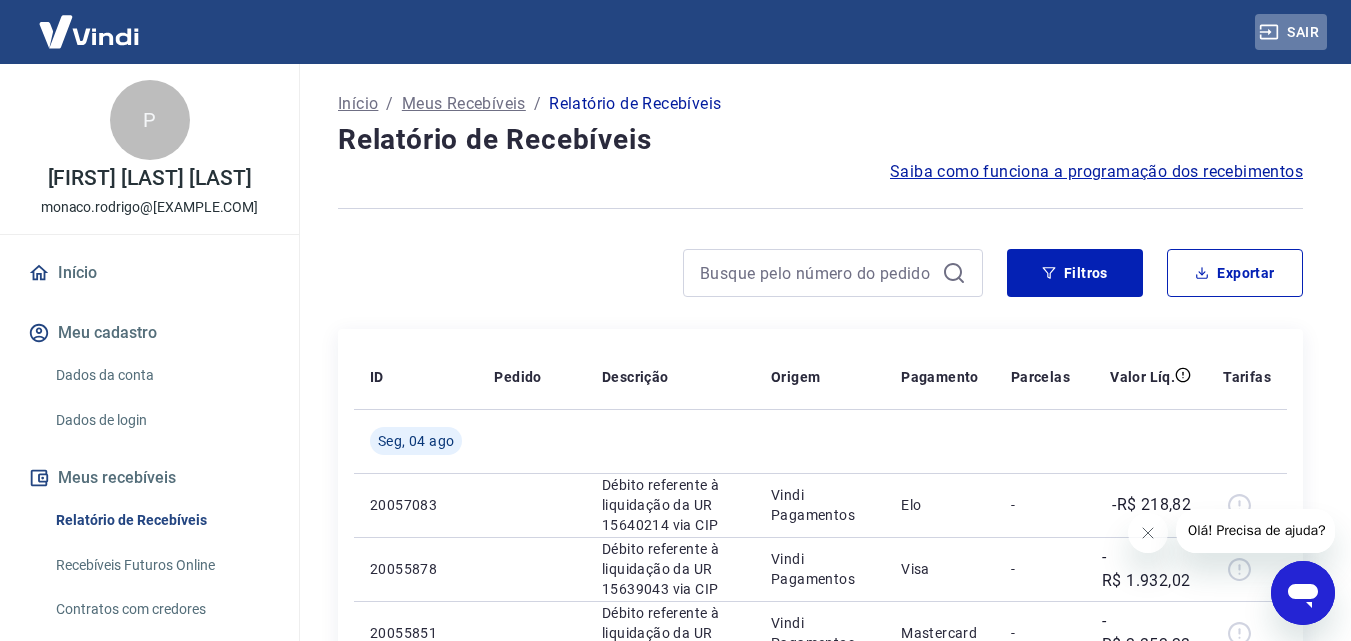 click on "Sair" at bounding box center [1291, 32] 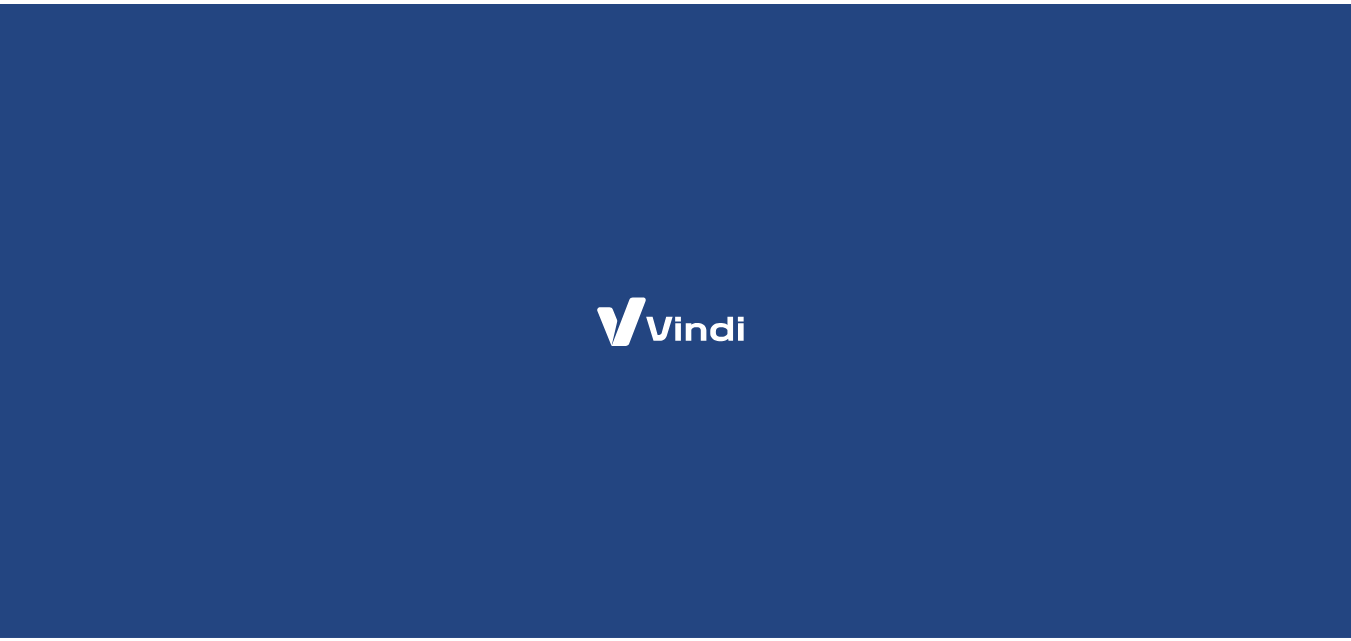 scroll, scrollTop: 0, scrollLeft: 0, axis: both 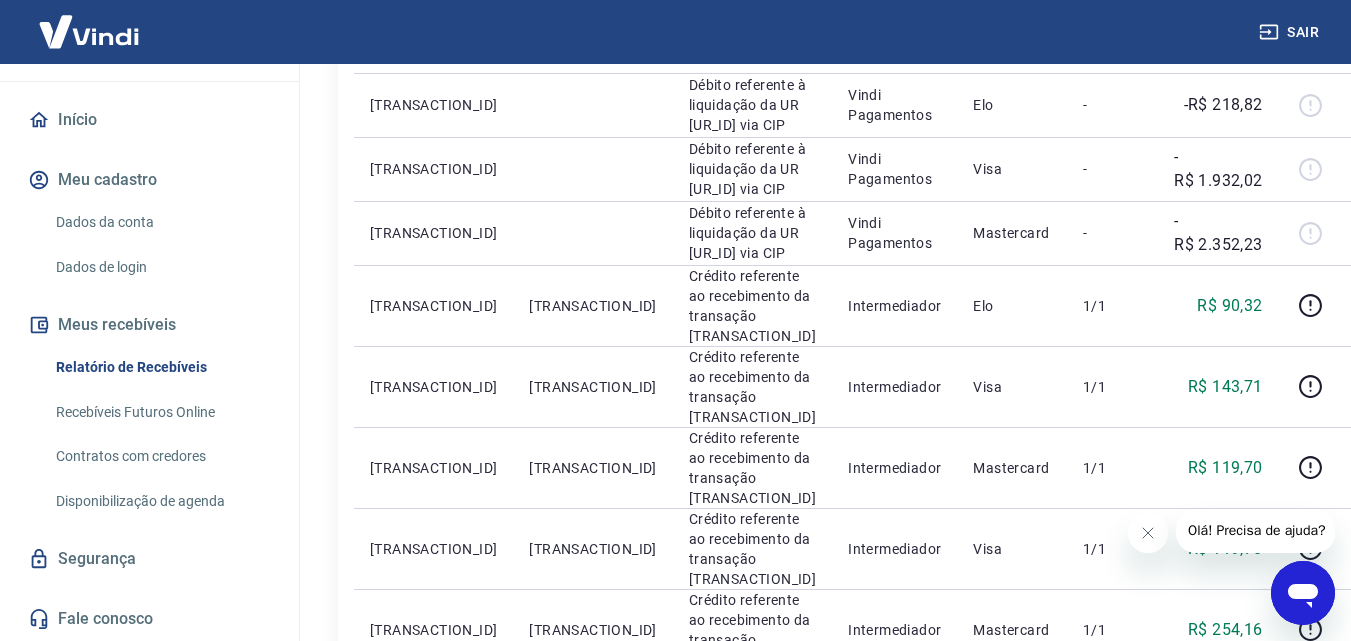 click on "Dados da conta" at bounding box center [161, 222] 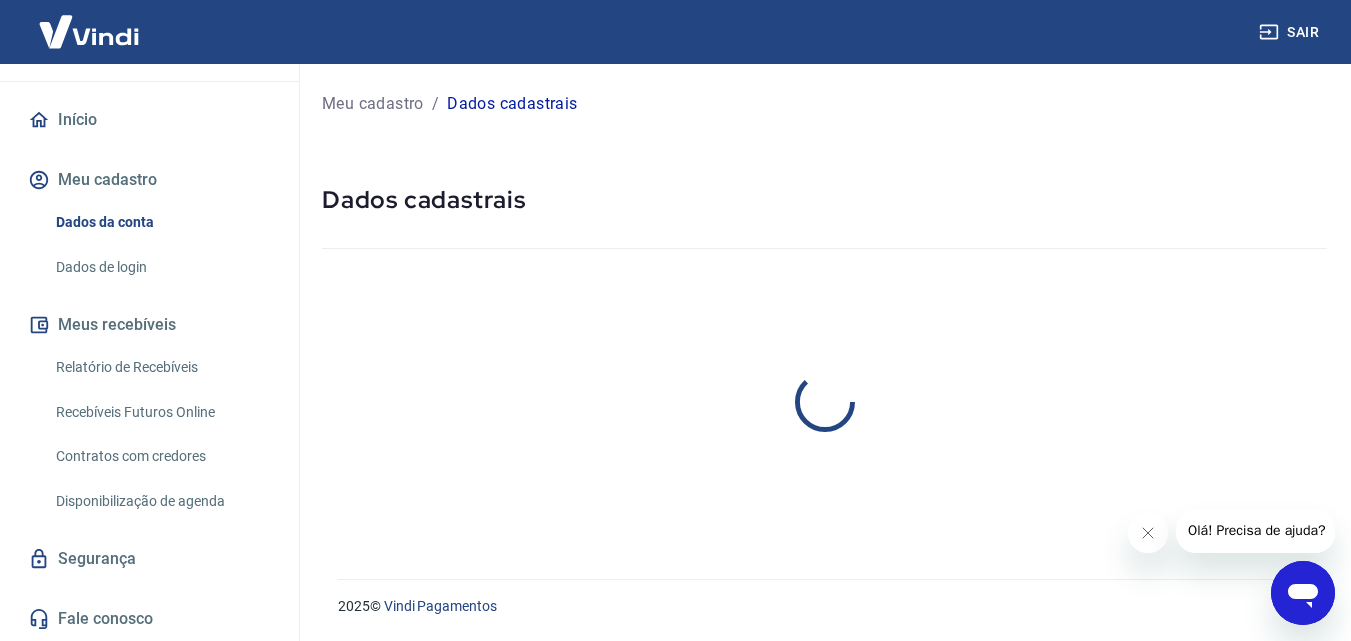 scroll, scrollTop: 0, scrollLeft: 0, axis: both 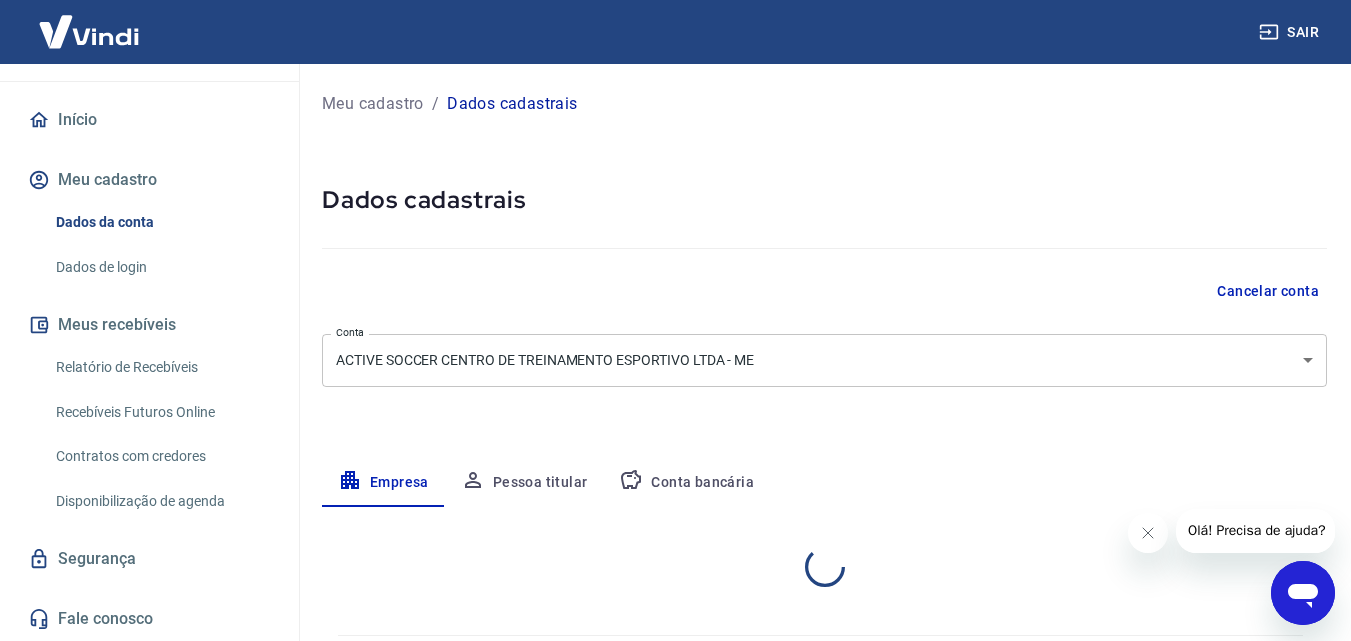 select on "SP" 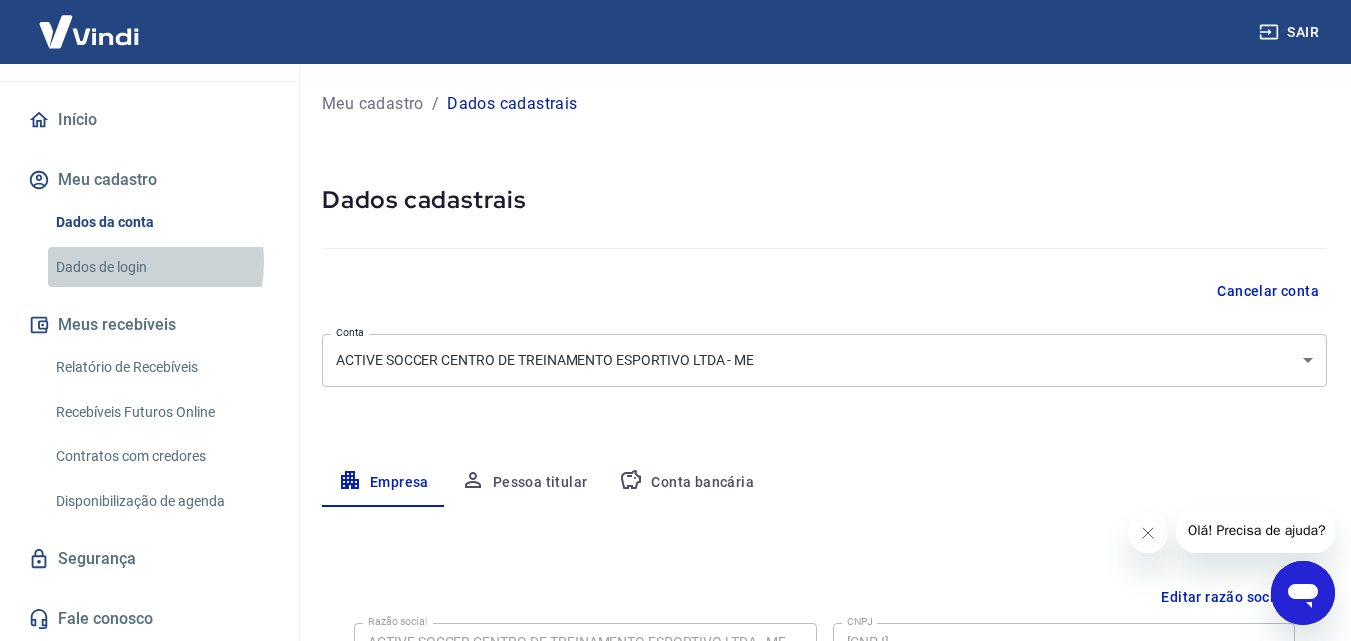 click on "Dados de login" at bounding box center (161, 267) 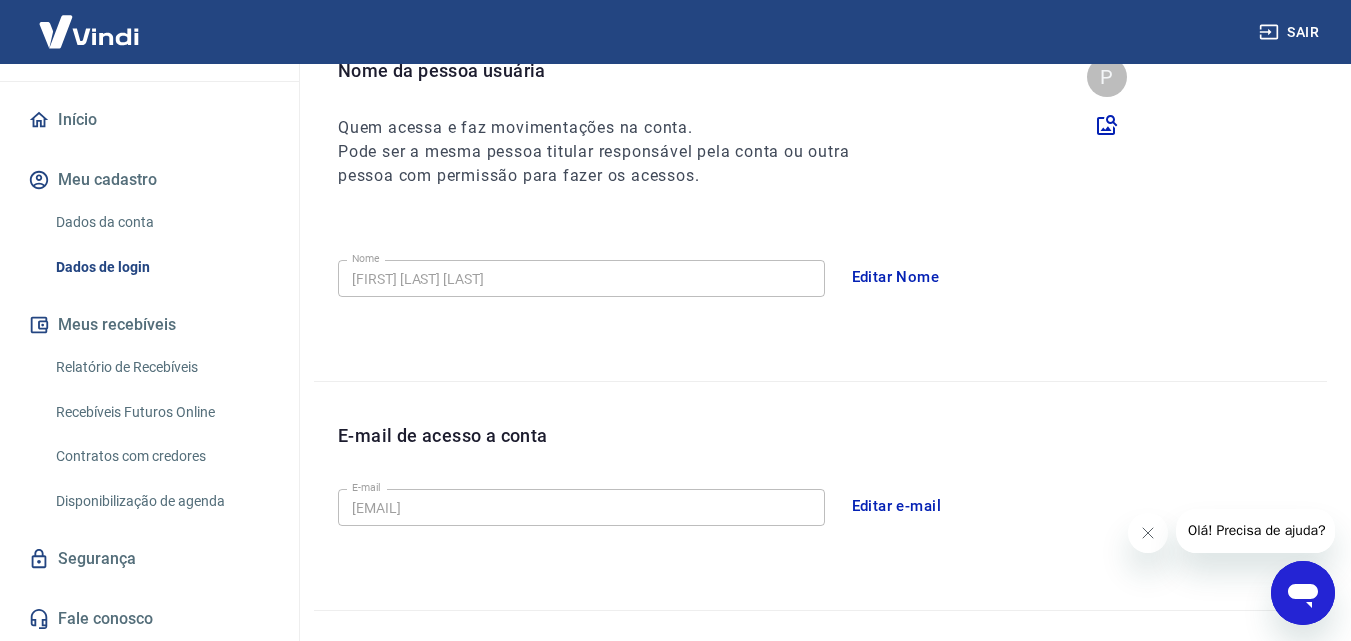 scroll, scrollTop: 0, scrollLeft: 0, axis: both 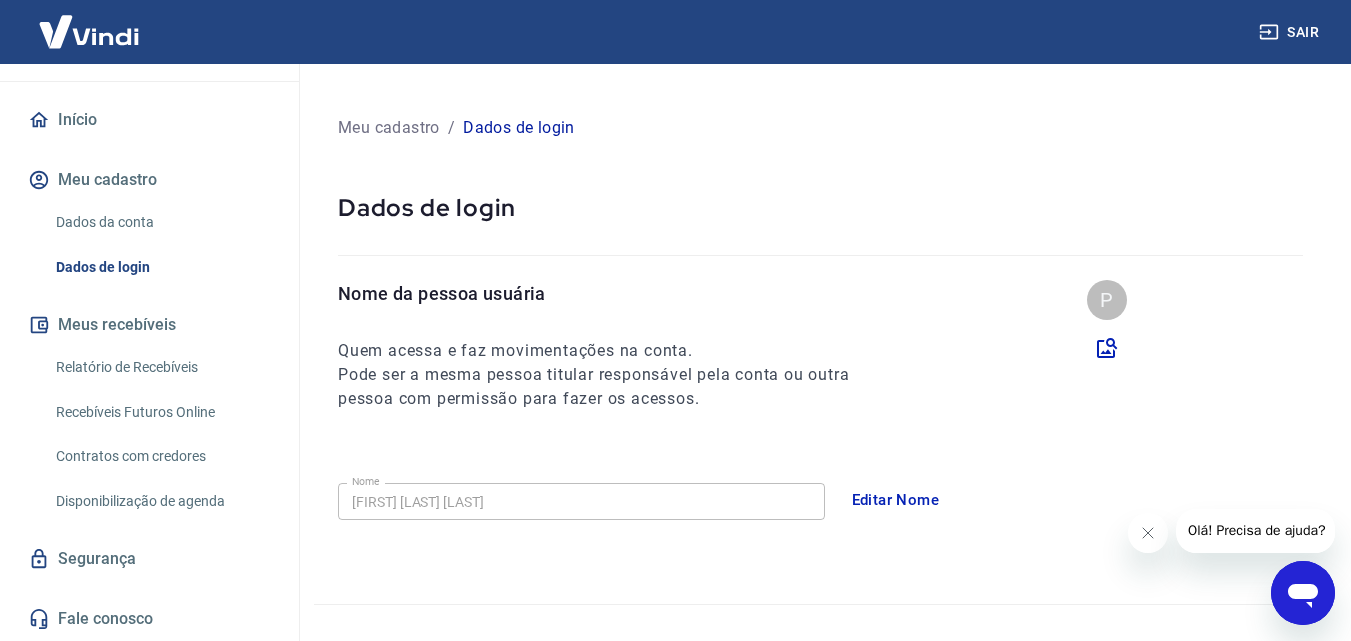 click on "Sair" at bounding box center (675, 32) 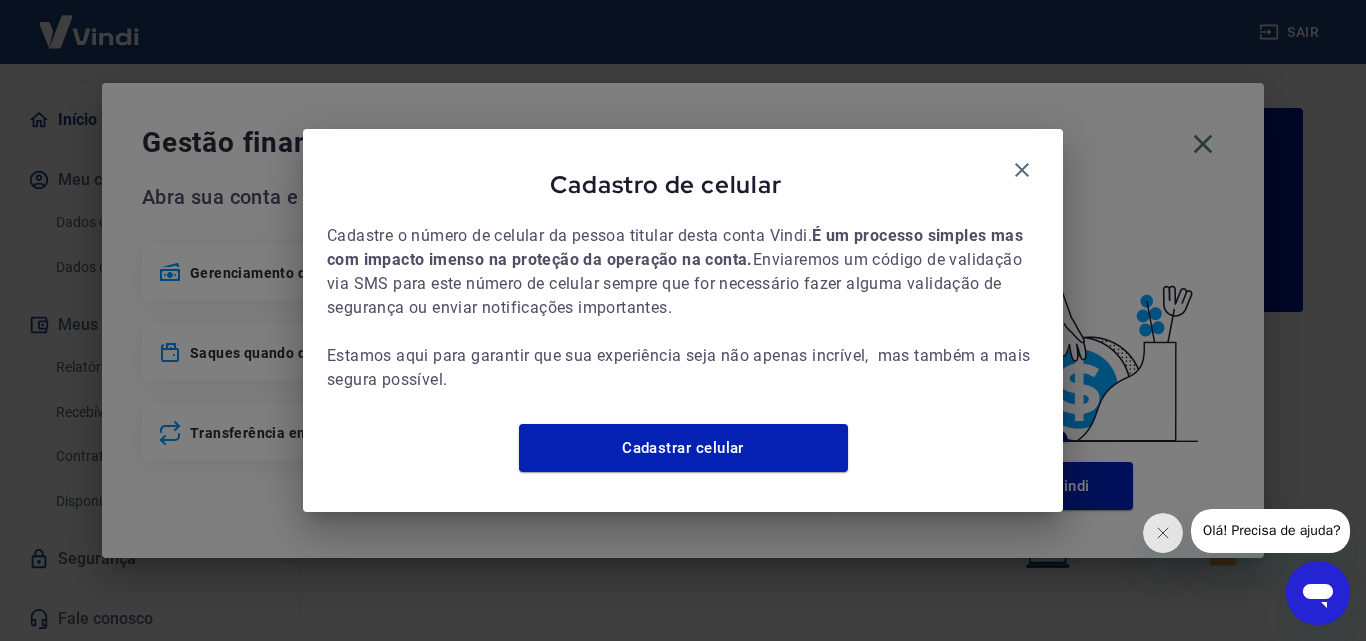 click on "Cadastro de celular" at bounding box center (683, 188) 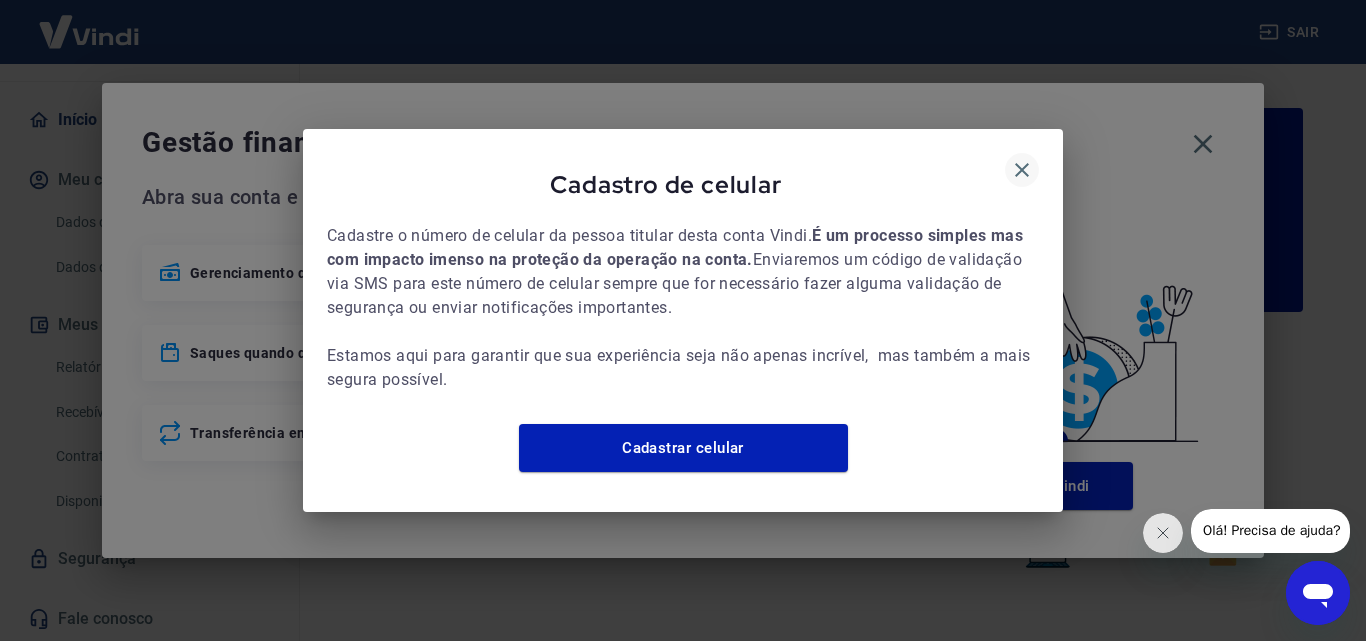 click 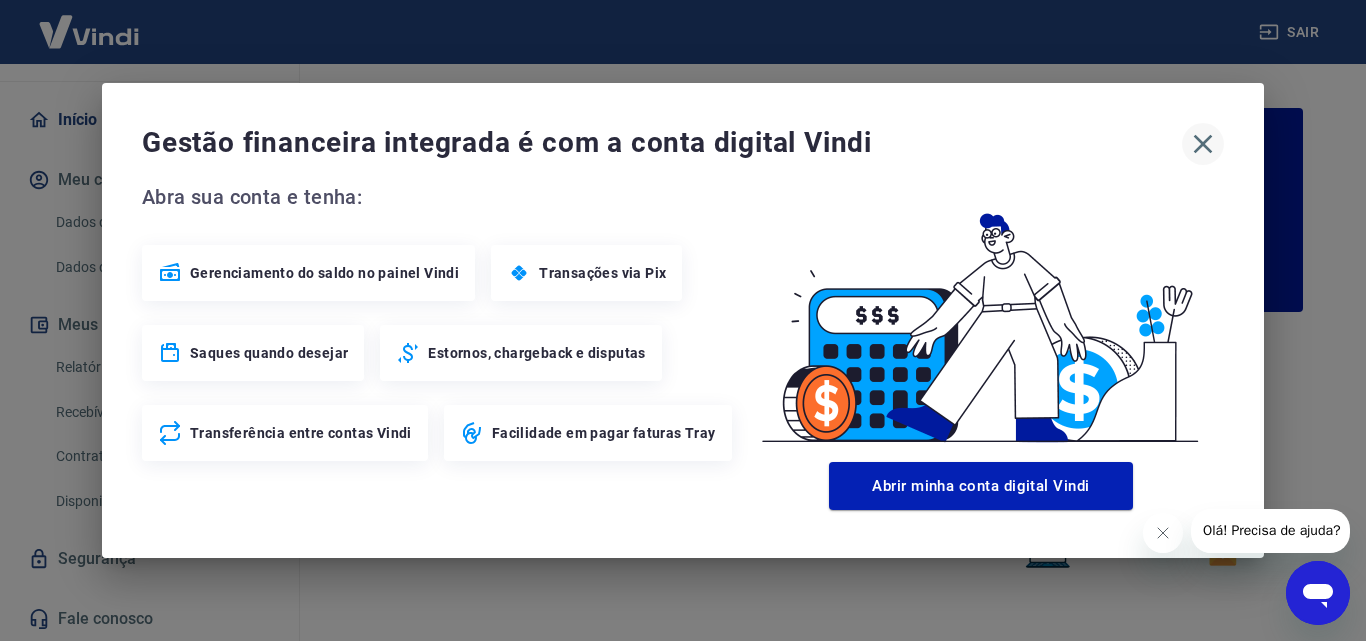 click 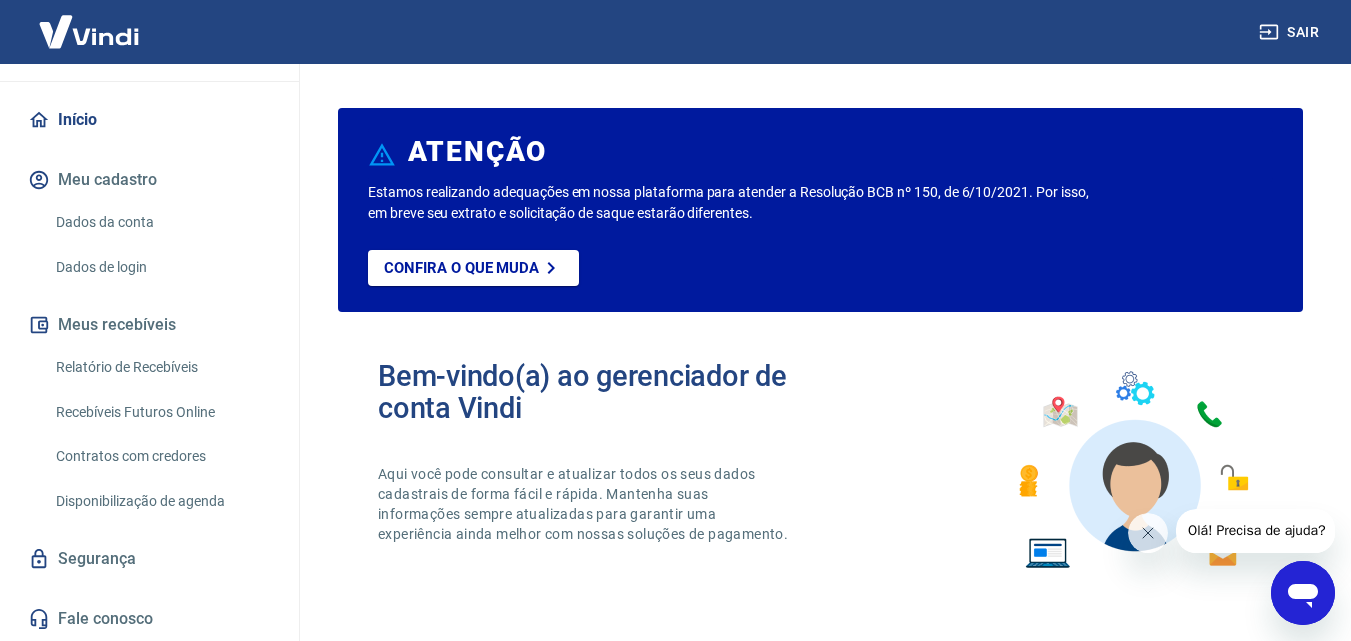 click on "Início" at bounding box center (149, 120) 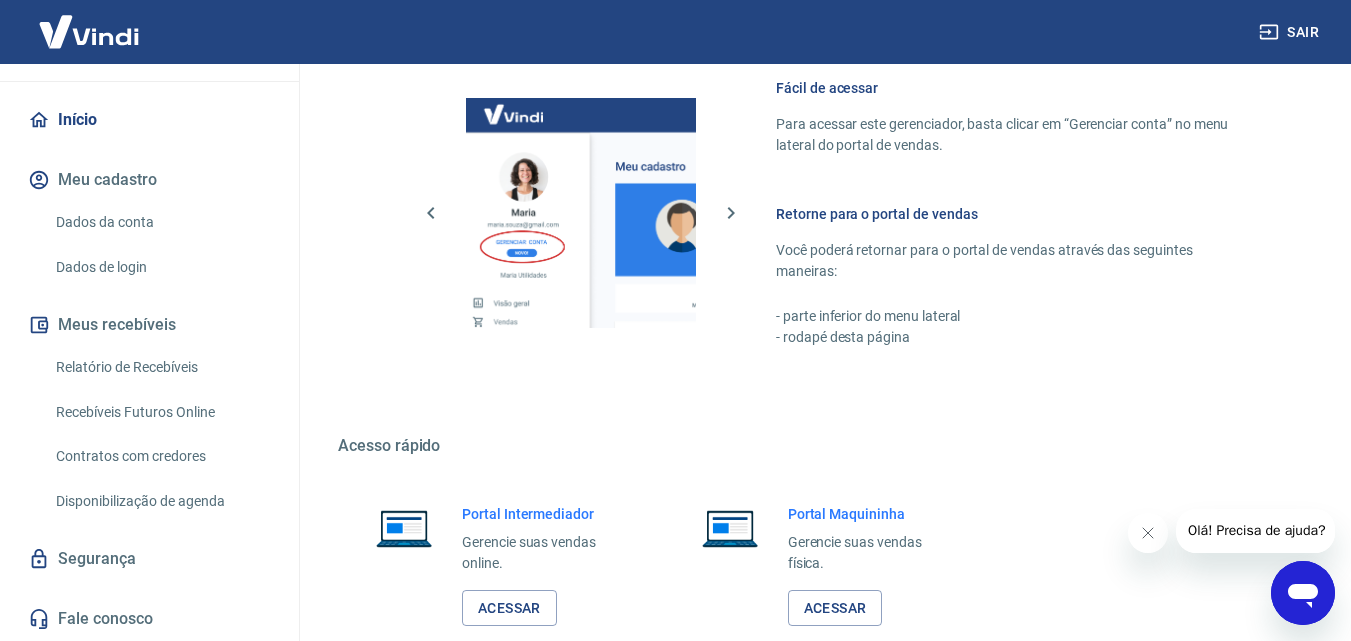 scroll, scrollTop: 1200, scrollLeft: 0, axis: vertical 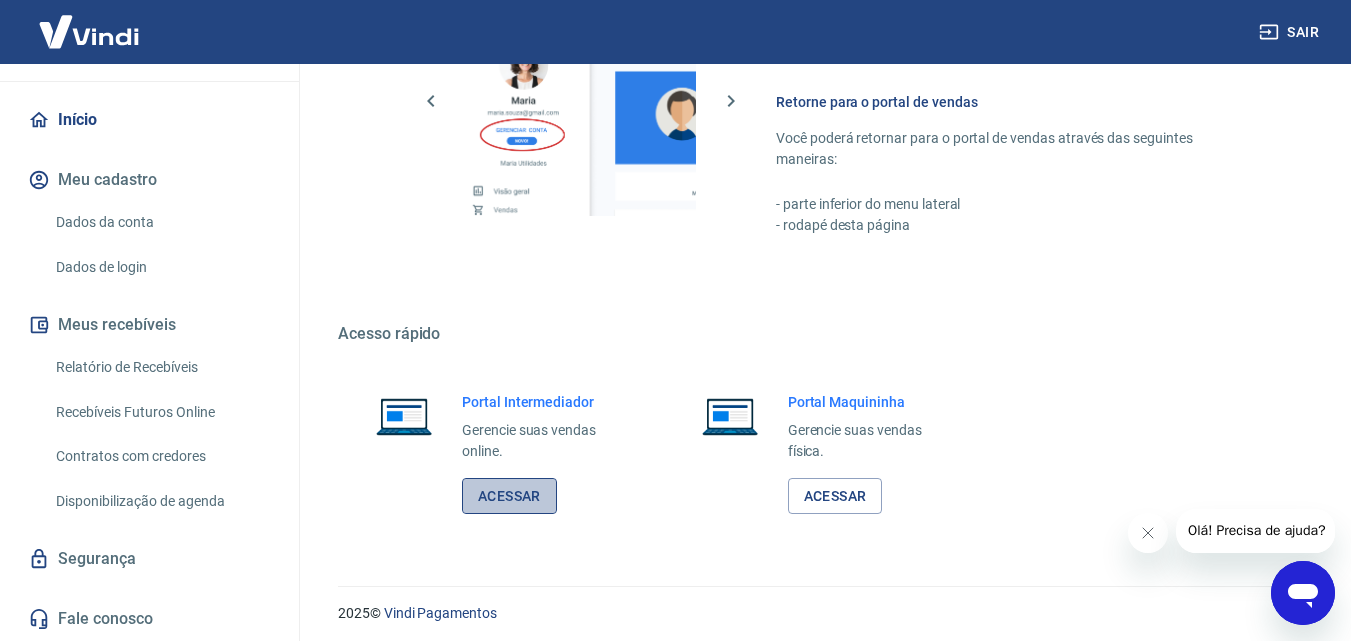 click on "Acessar" at bounding box center (509, 496) 